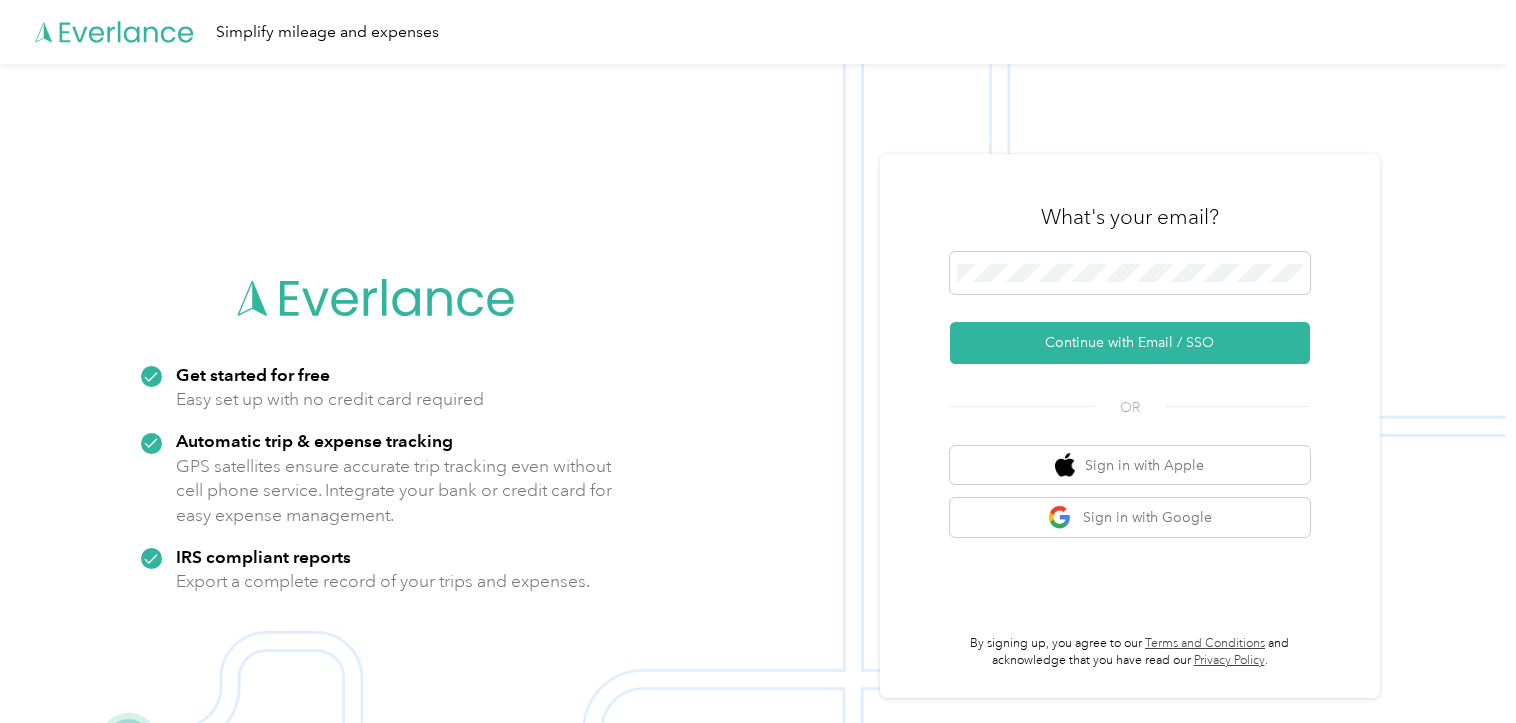scroll, scrollTop: 0, scrollLeft: 0, axis: both 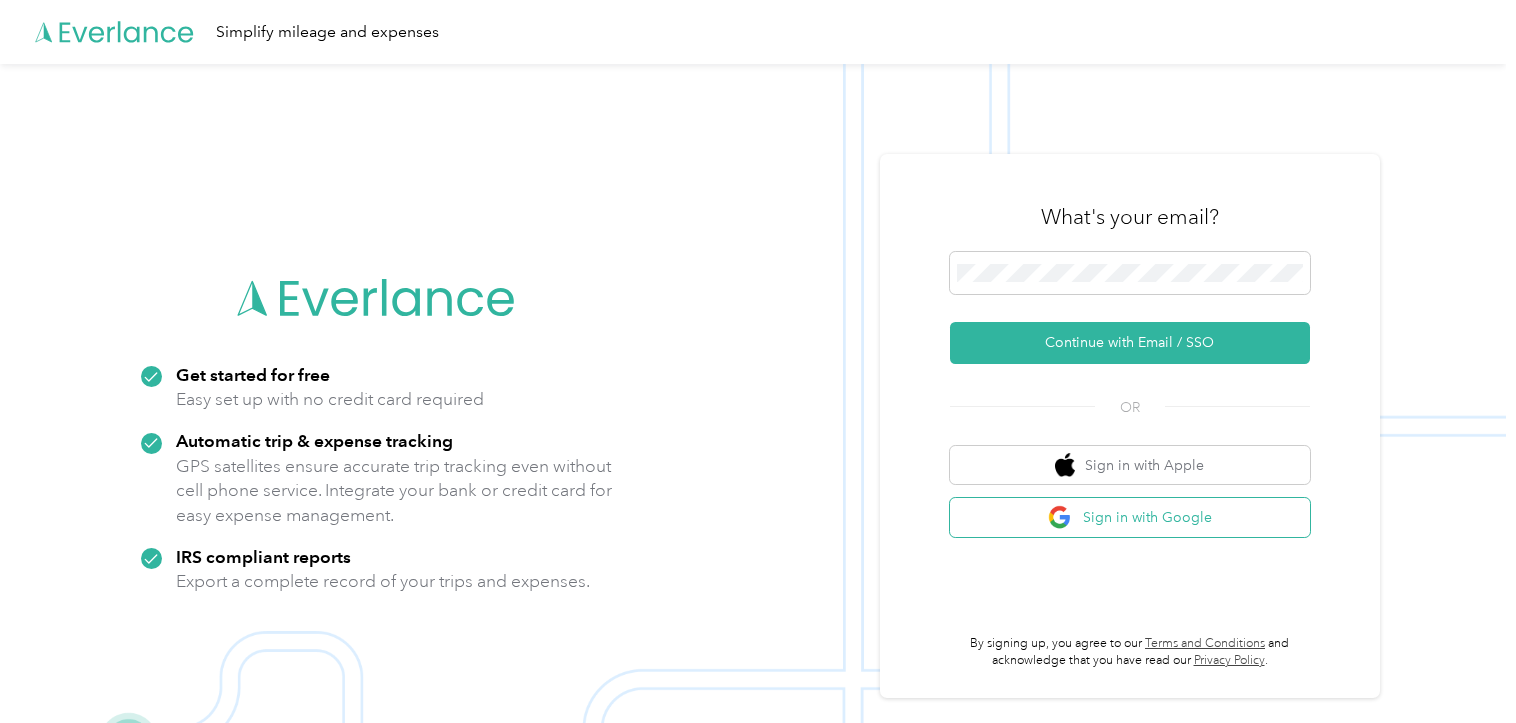 click on "Sign in with Google" at bounding box center (1130, 517) 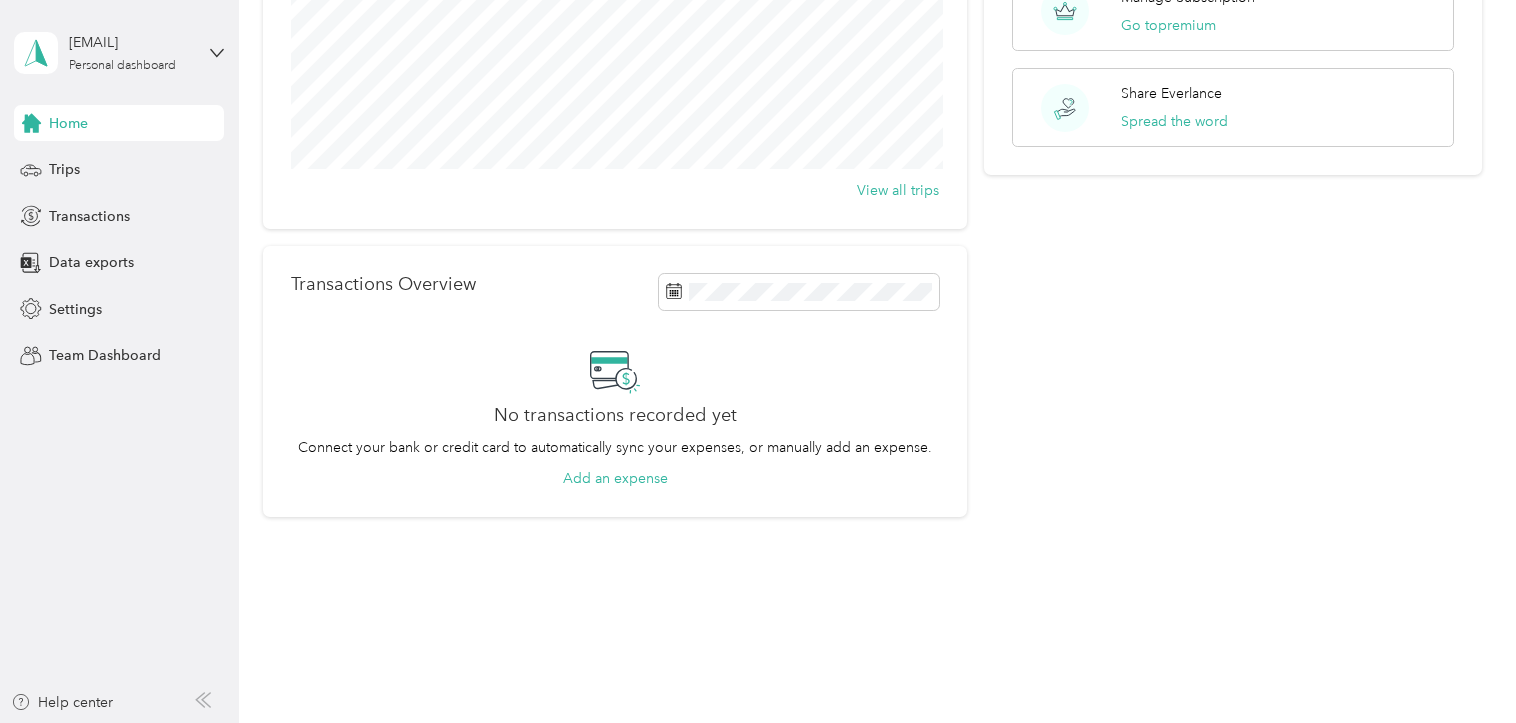 scroll, scrollTop: 0, scrollLeft: 0, axis: both 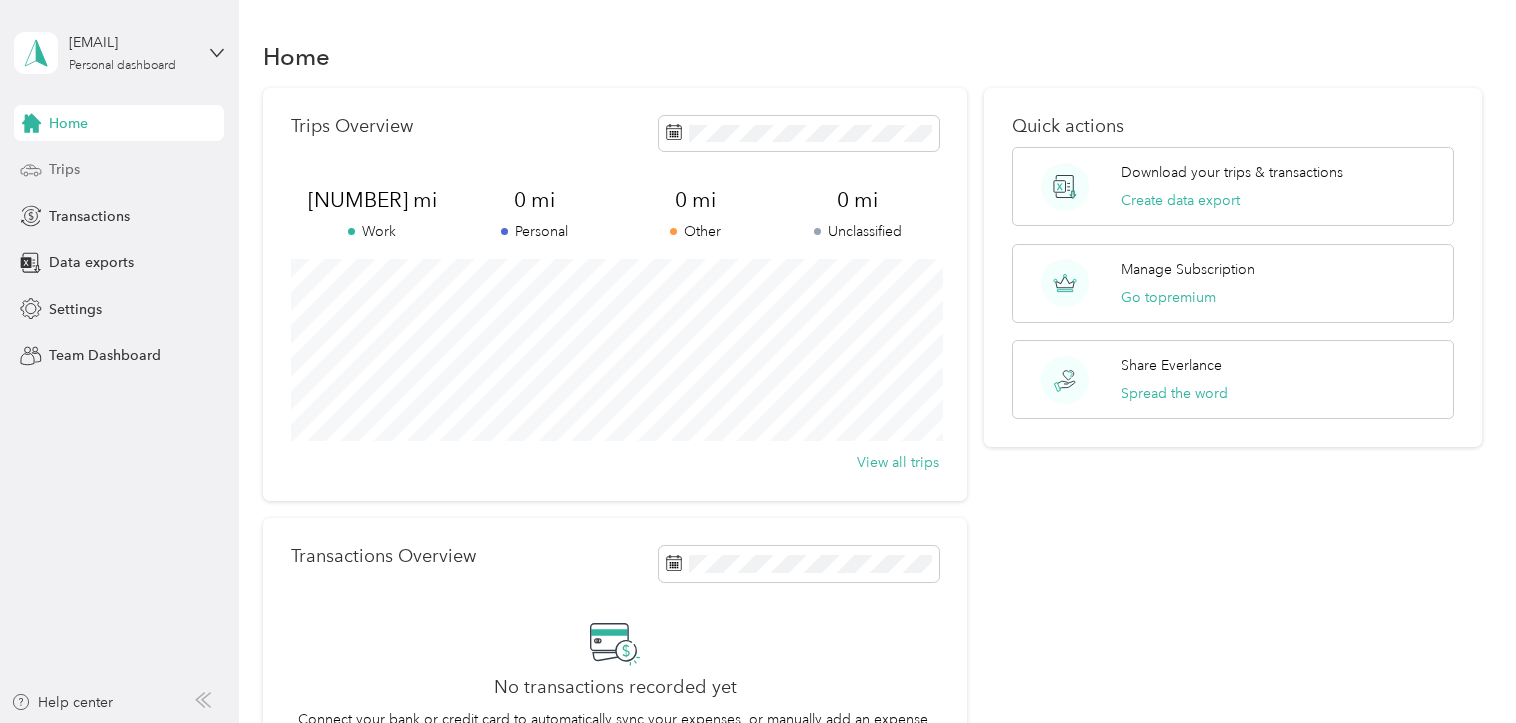 click on "Trips" at bounding box center (119, 170) 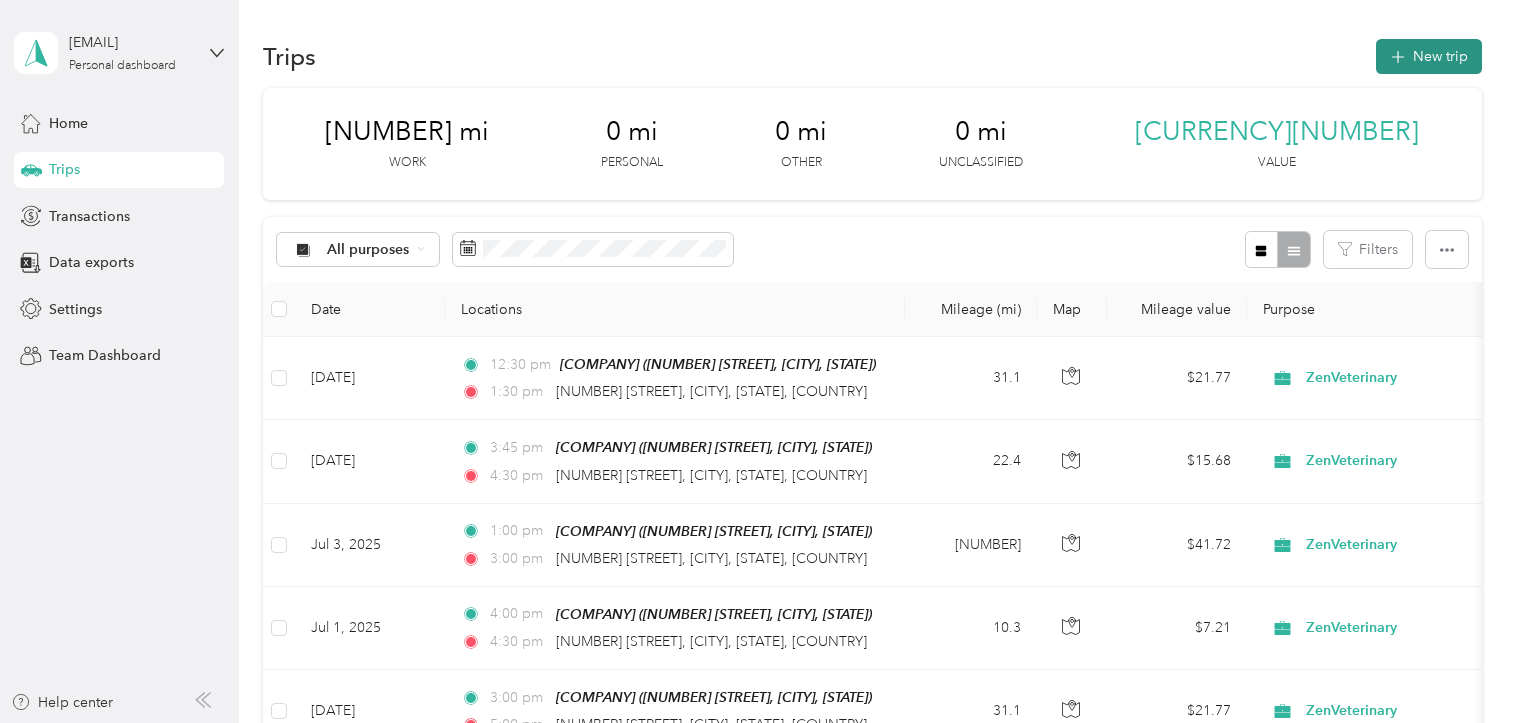 click on "New trip" at bounding box center (1429, 56) 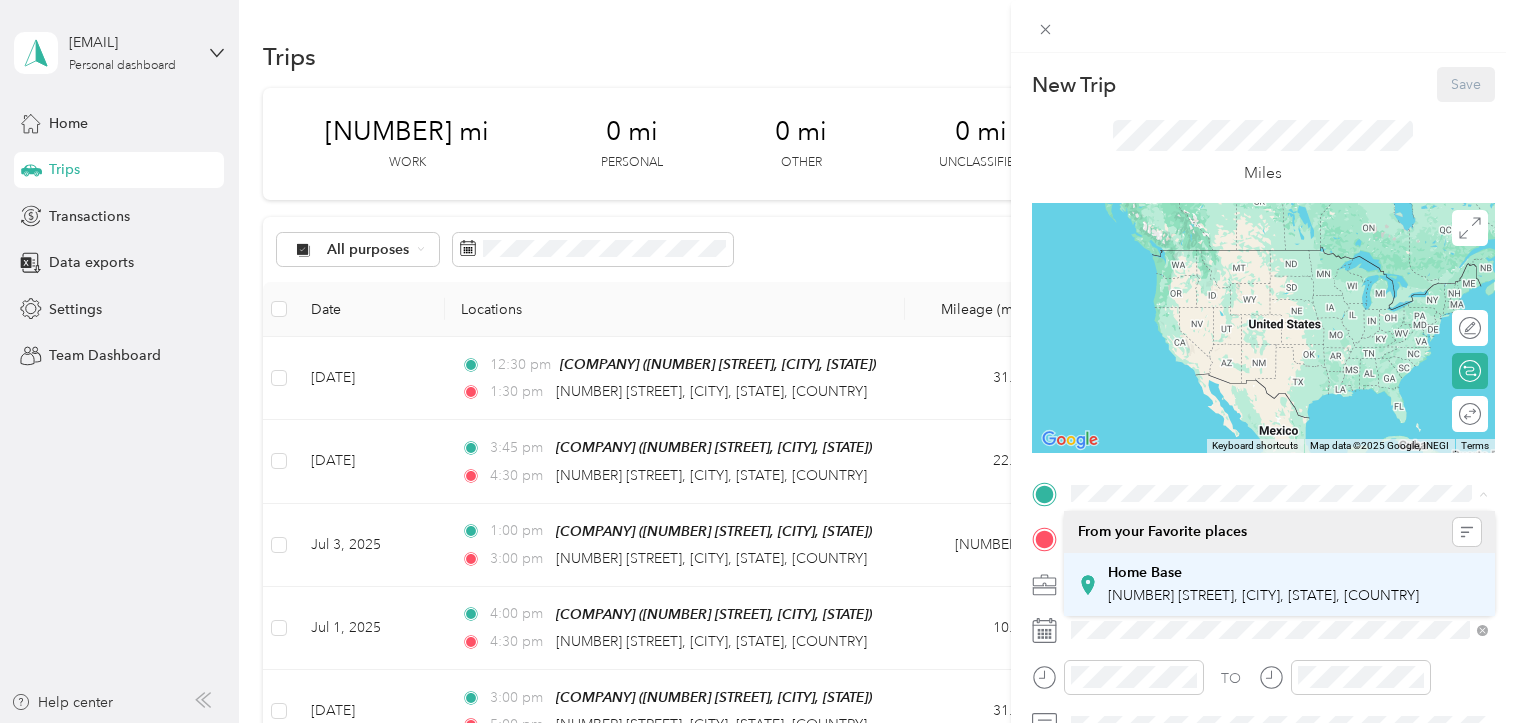 click on "Home Base" at bounding box center [1145, 573] 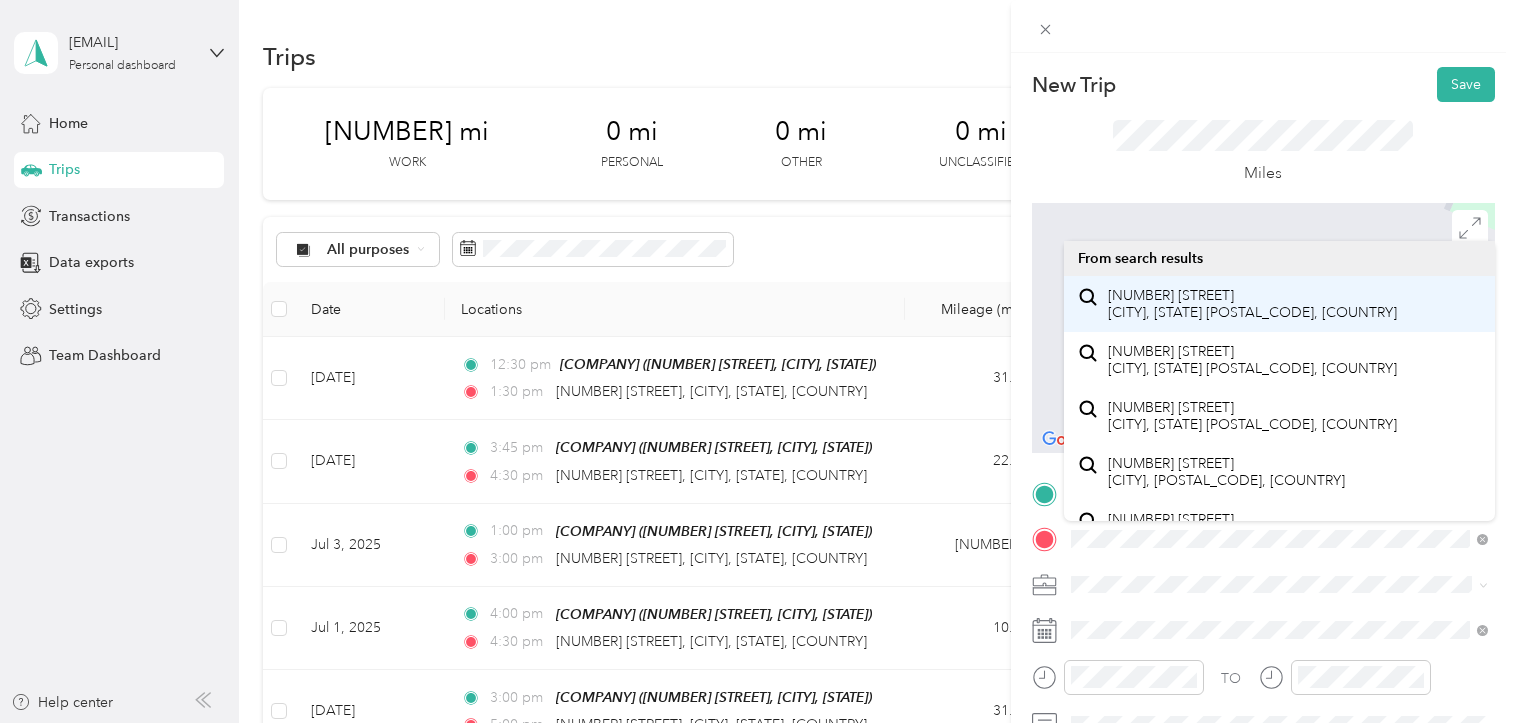 click on "[NUMBER] [STREET]
[CITY], [STATE] [POSTAL_CODE], [COUNTRY]" at bounding box center [1252, 304] 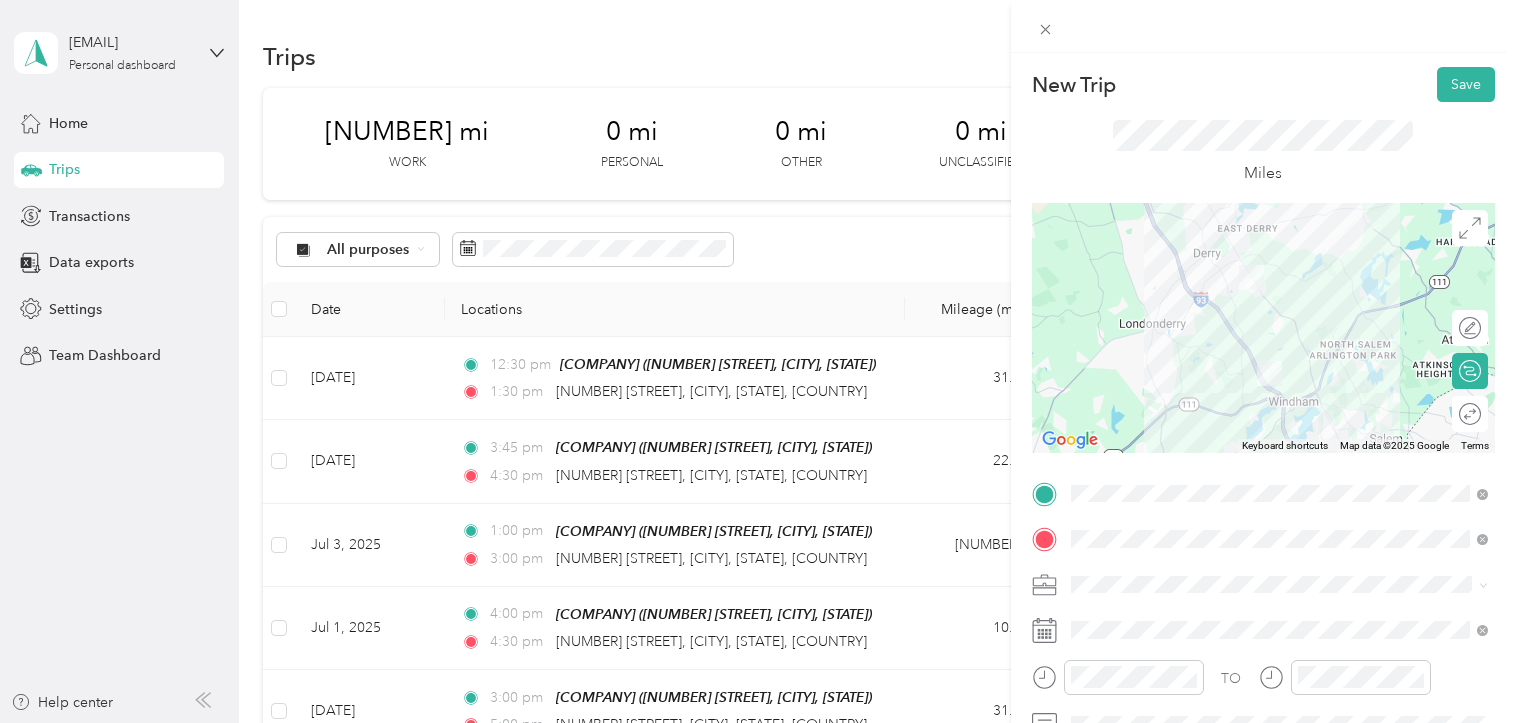 scroll, scrollTop: 90, scrollLeft: 0, axis: vertical 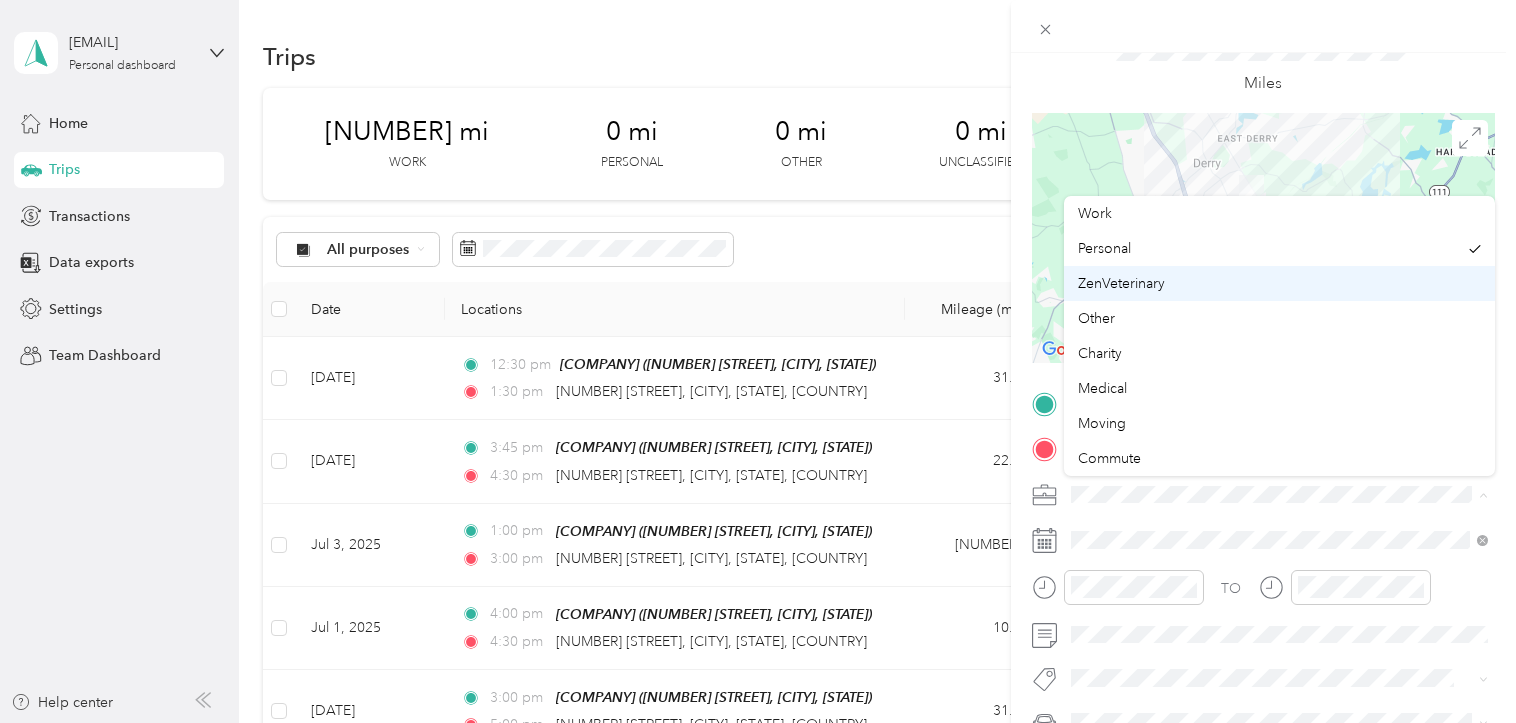 click on "ZenVeterinary" at bounding box center [1121, 283] 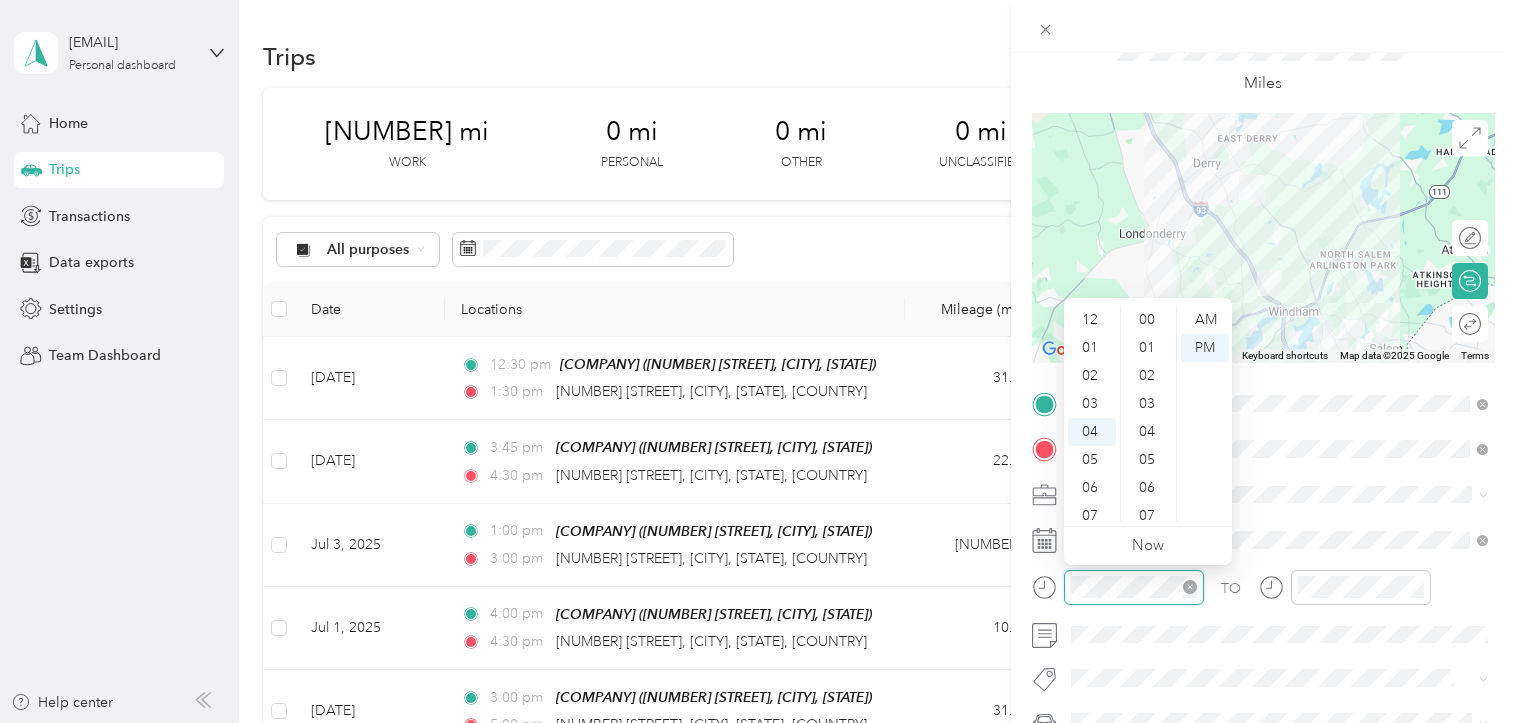 scroll, scrollTop: 112, scrollLeft: 0, axis: vertical 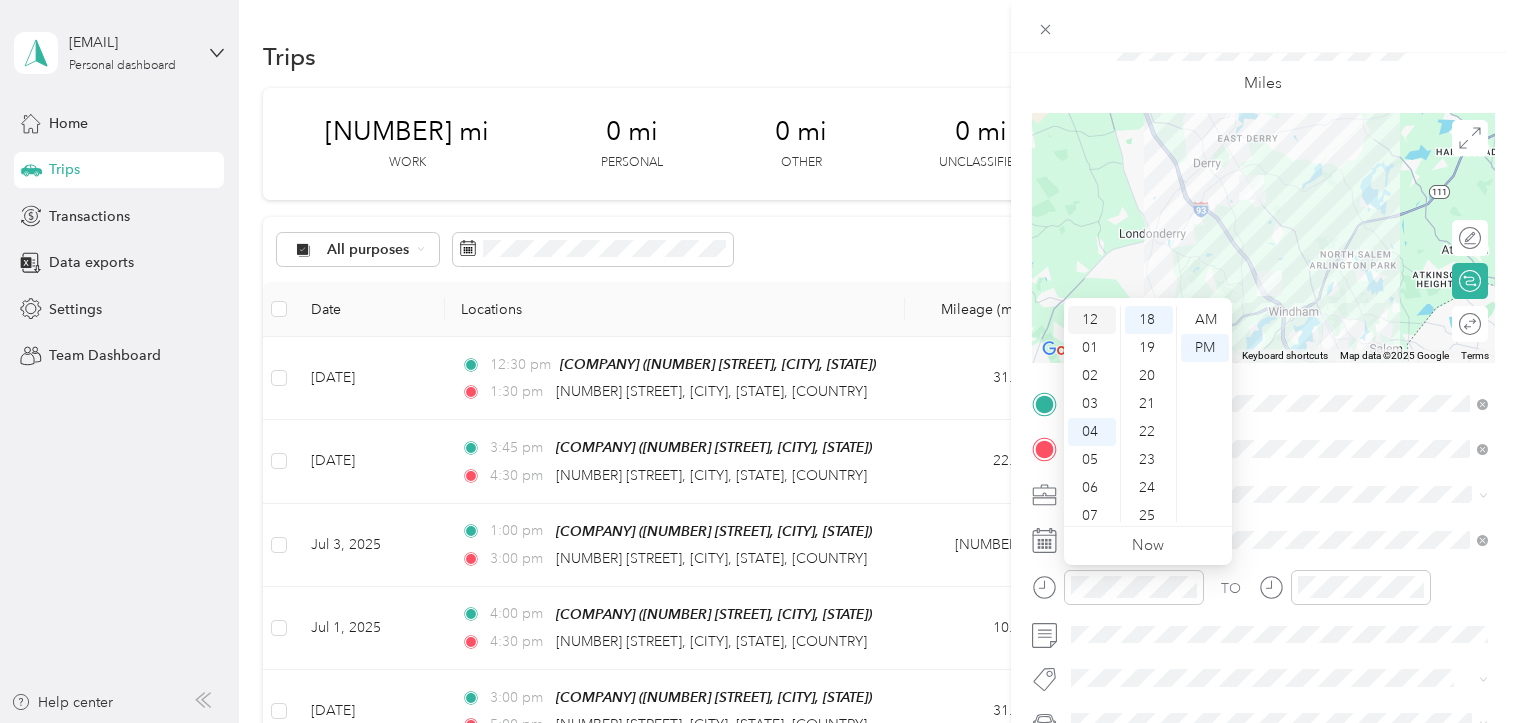 click on "12" at bounding box center (1092, 320) 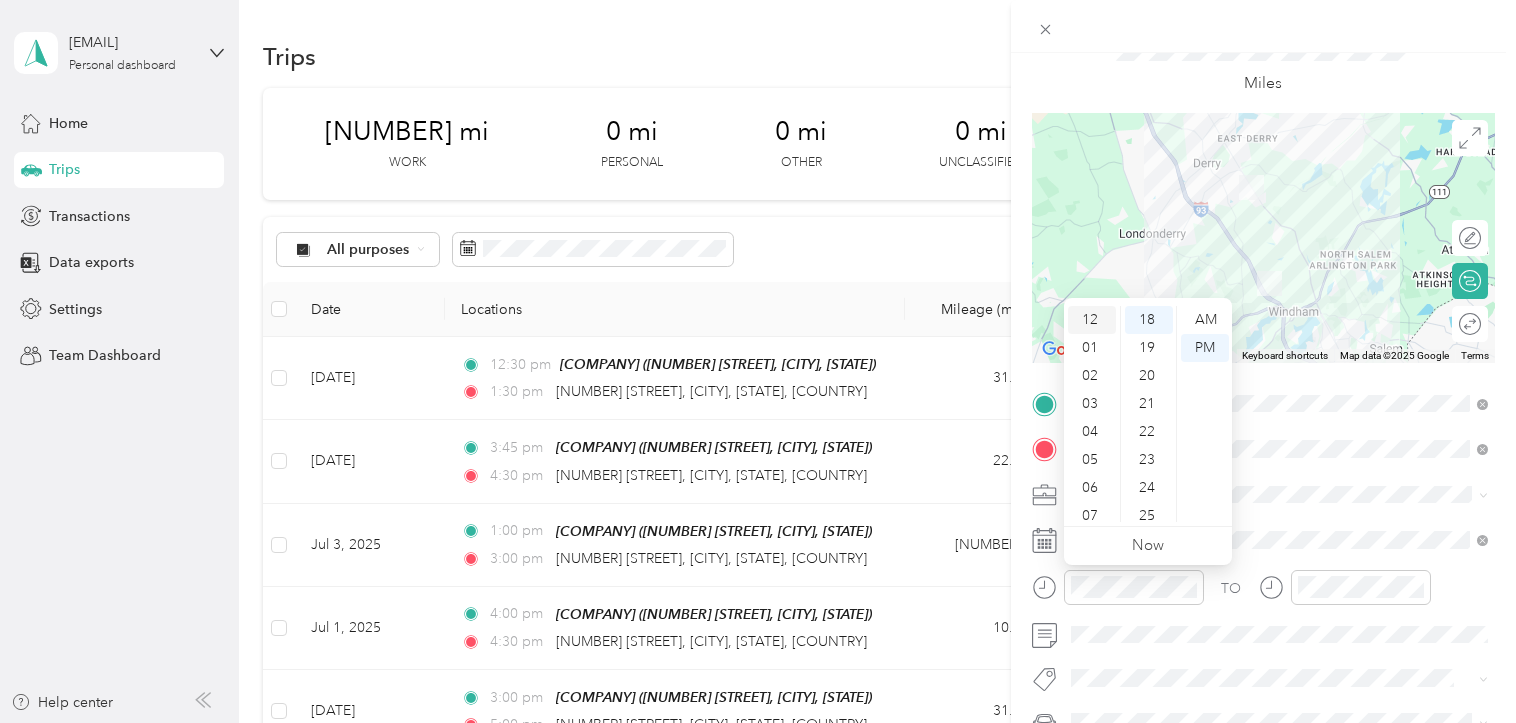 scroll, scrollTop: 0, scrollLeft: 0, axis: both 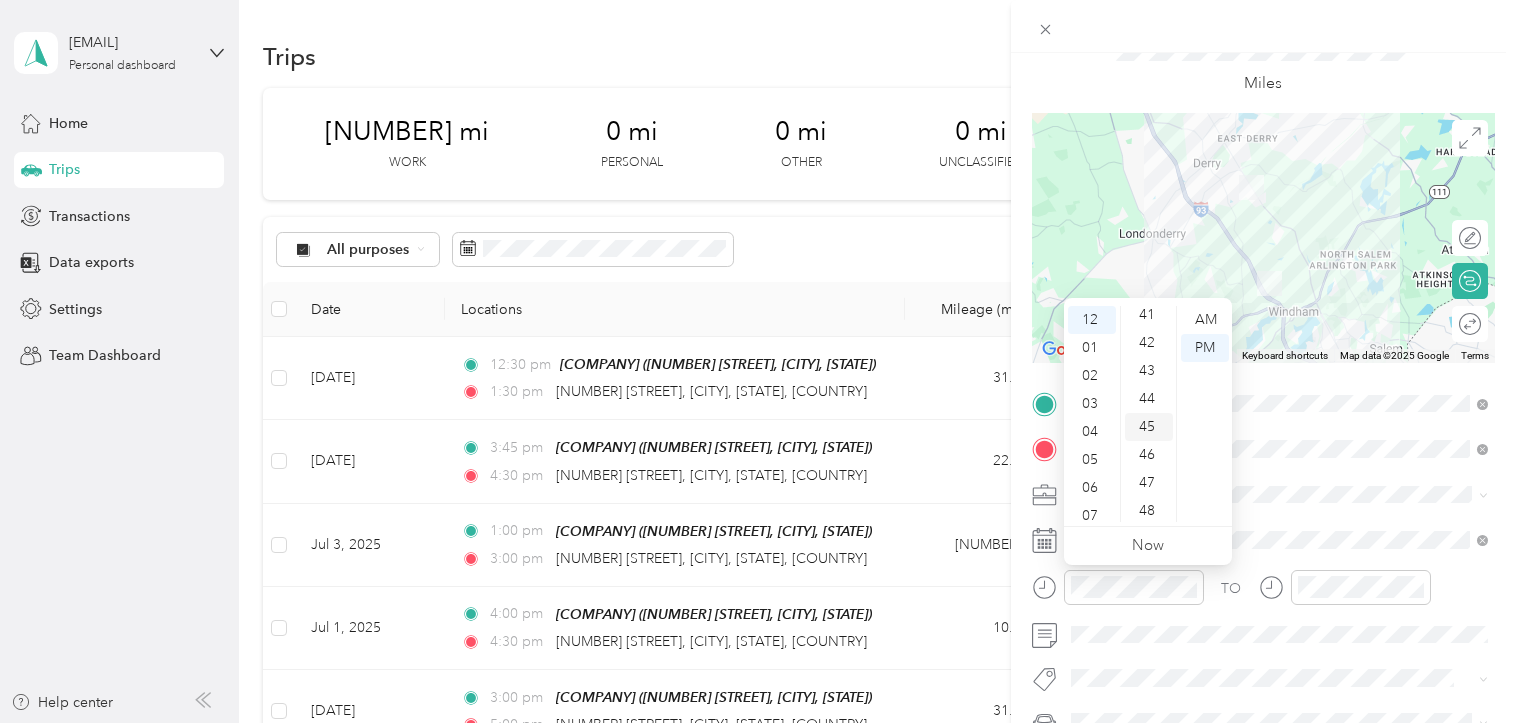 click on "45" at bounding box center [1149, 427] 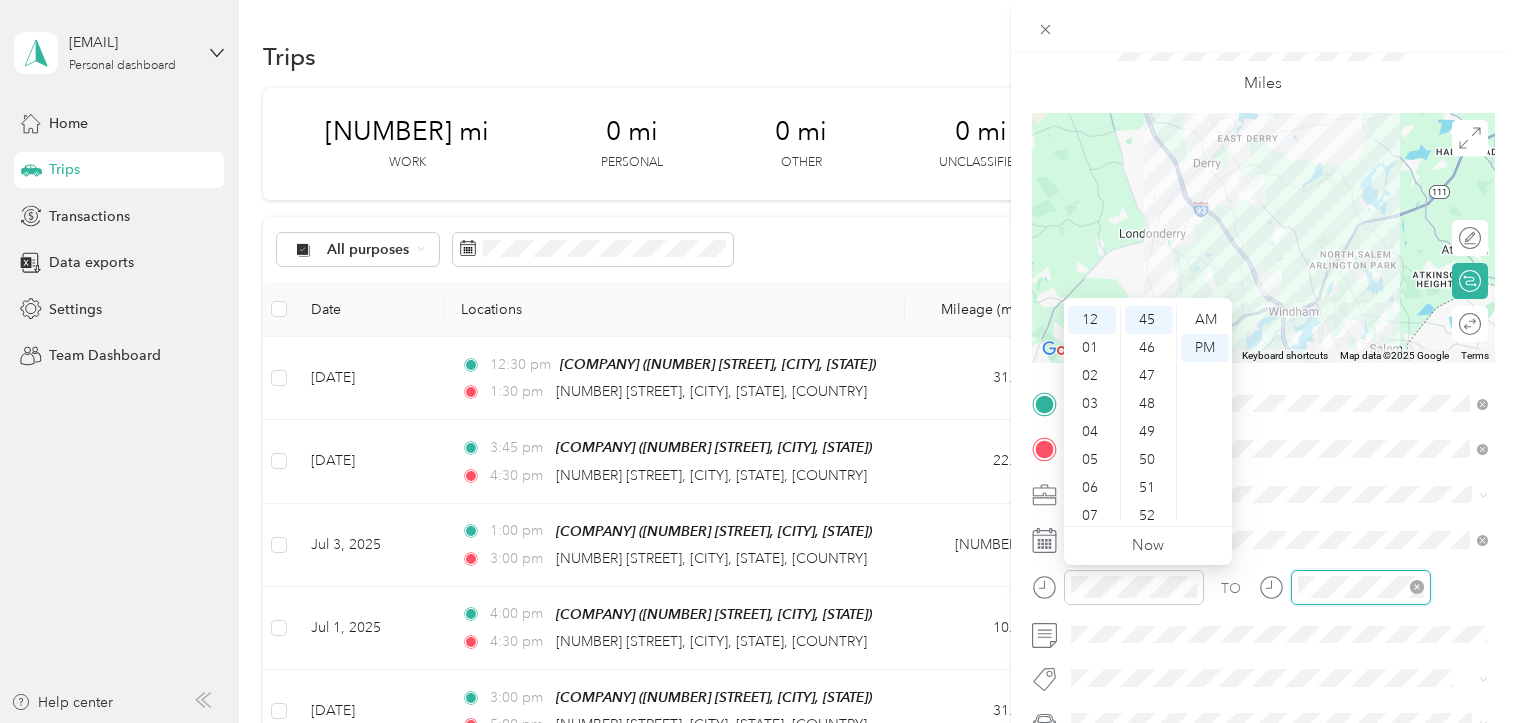 scroll, scrollTop: 111, scrollLeft: 0, axis: vertical 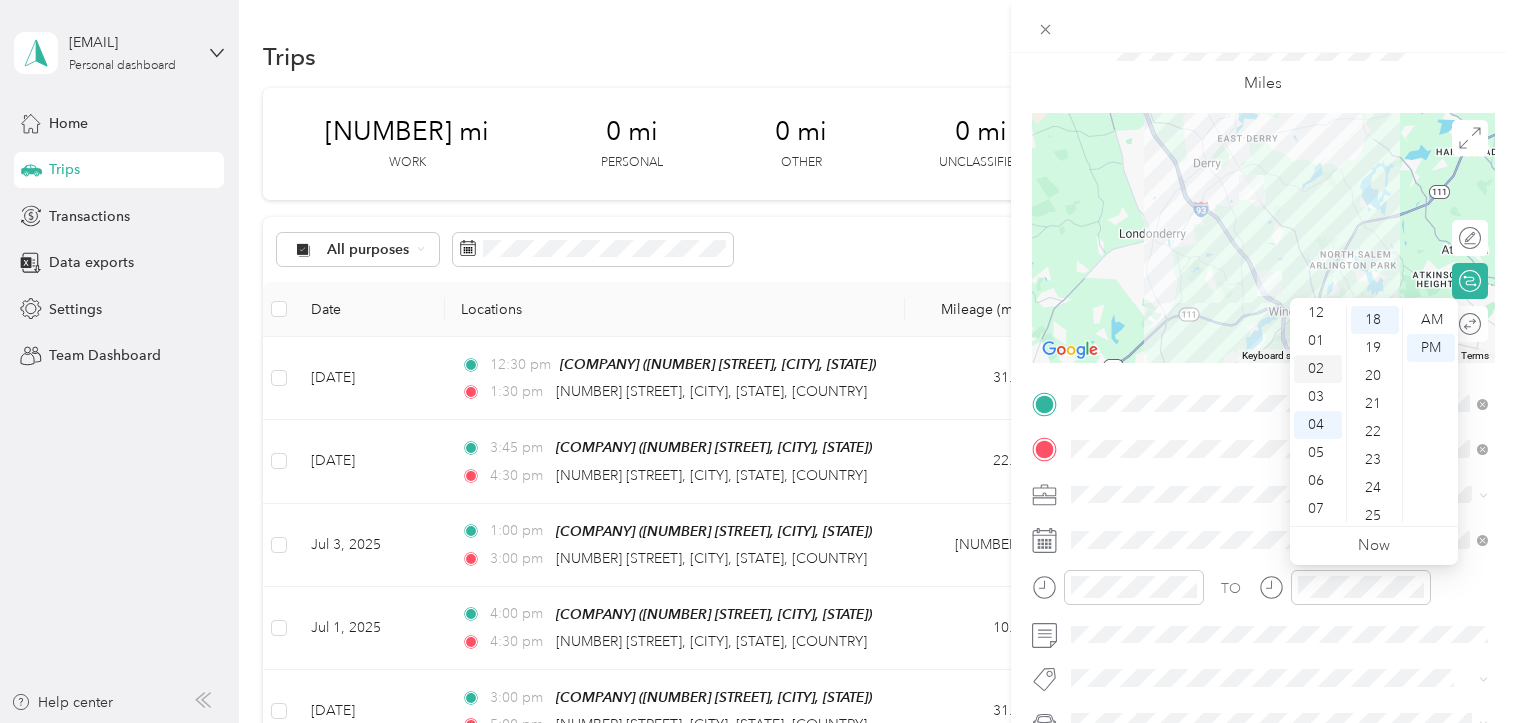 click on "02" at bounding box center [1318, 369] 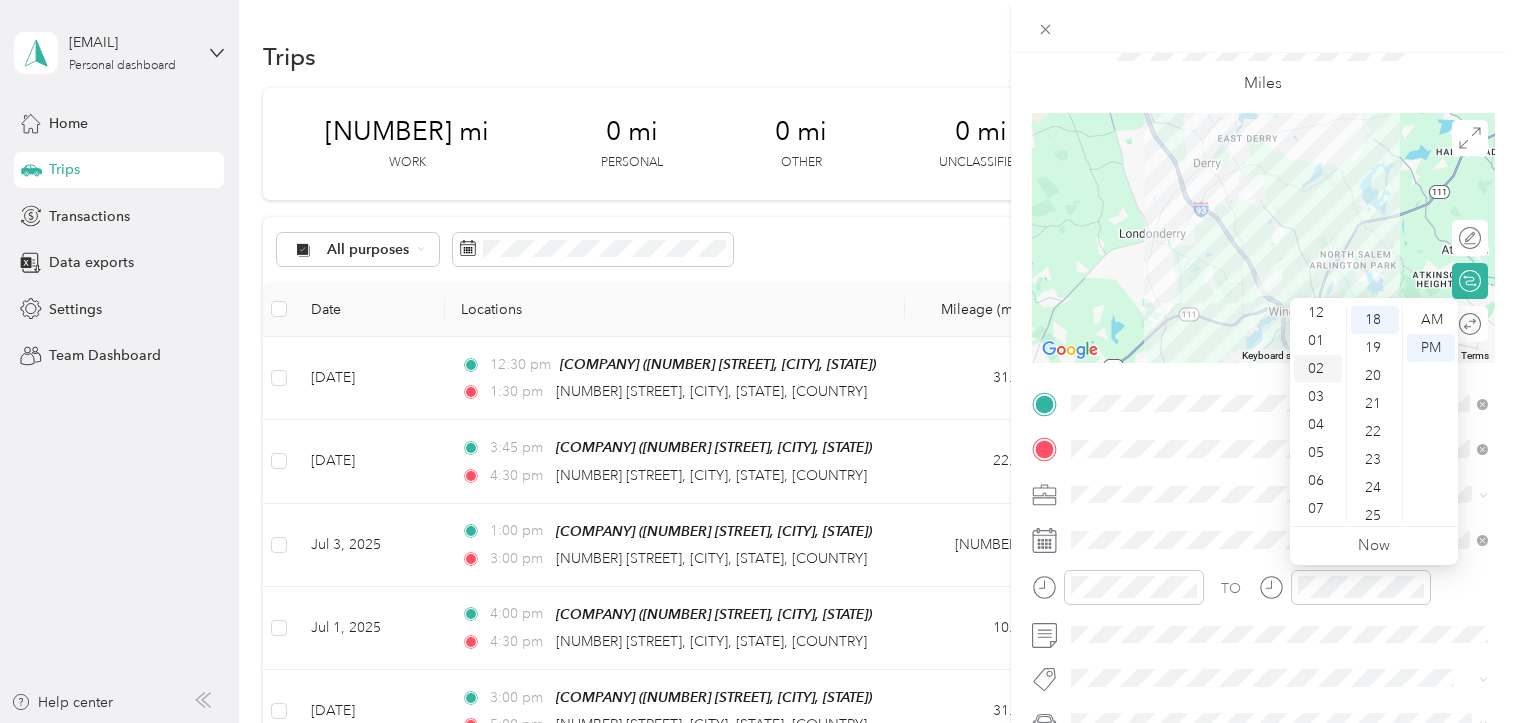 scroll, scrollTop: 56, scrollLeft: 0, axis: vertical 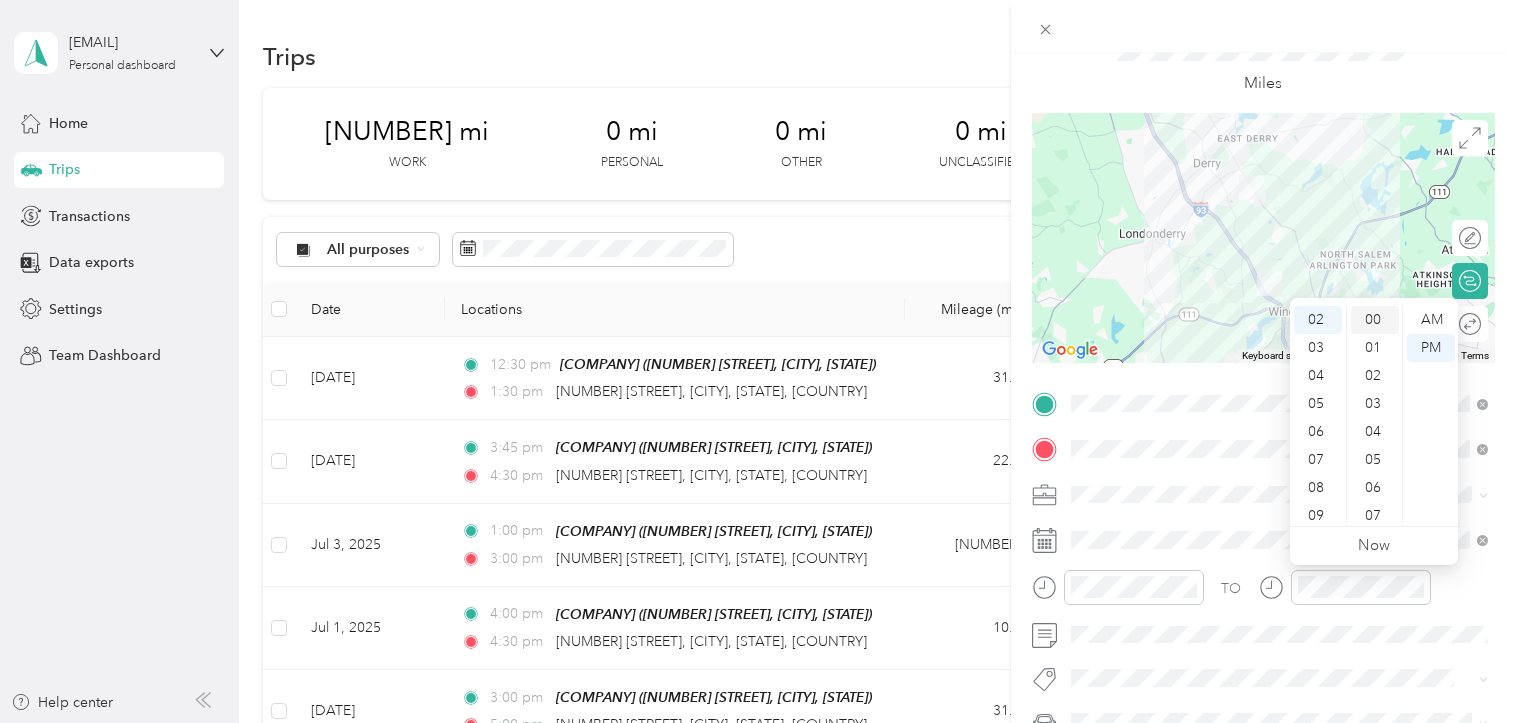 click on "00" at bounding box center [1375, 320] 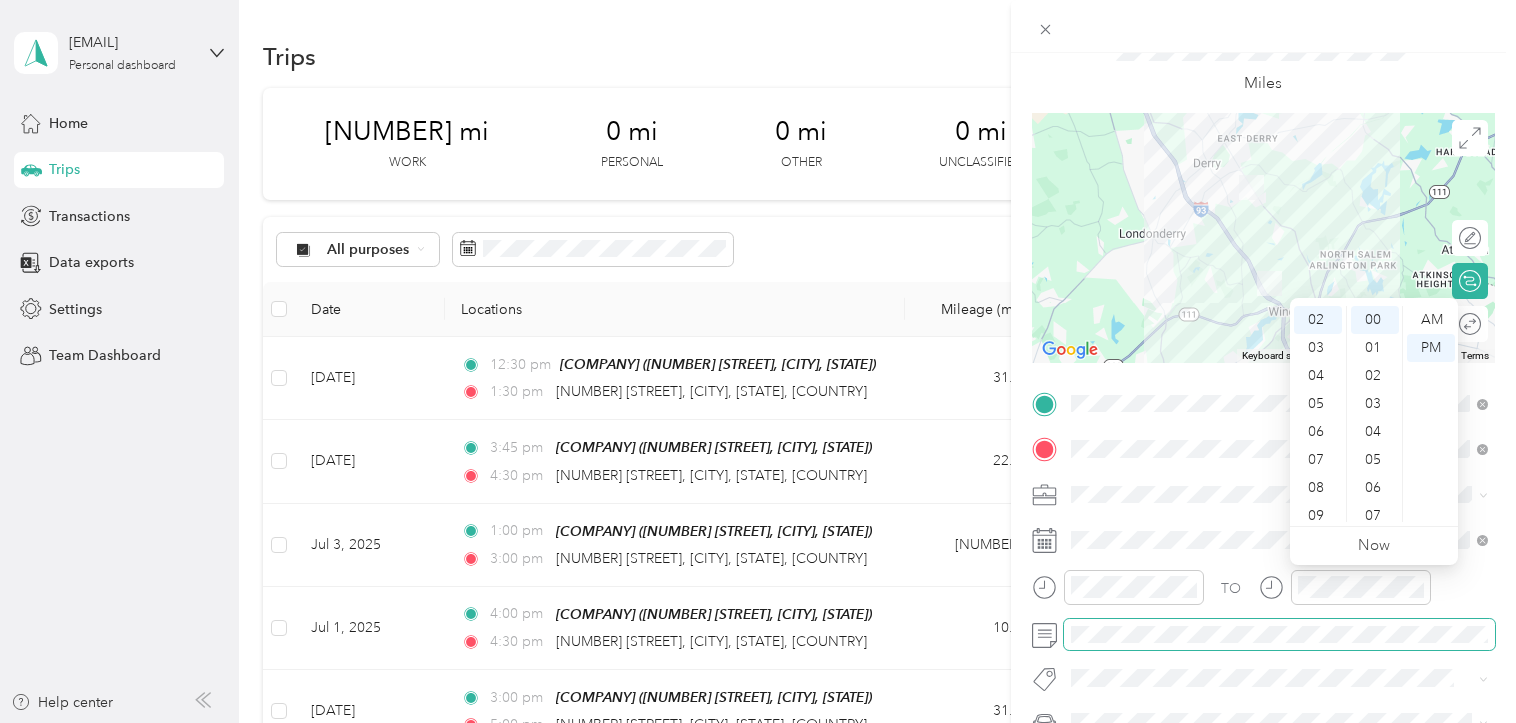 click at bounding box center (1279, 635) 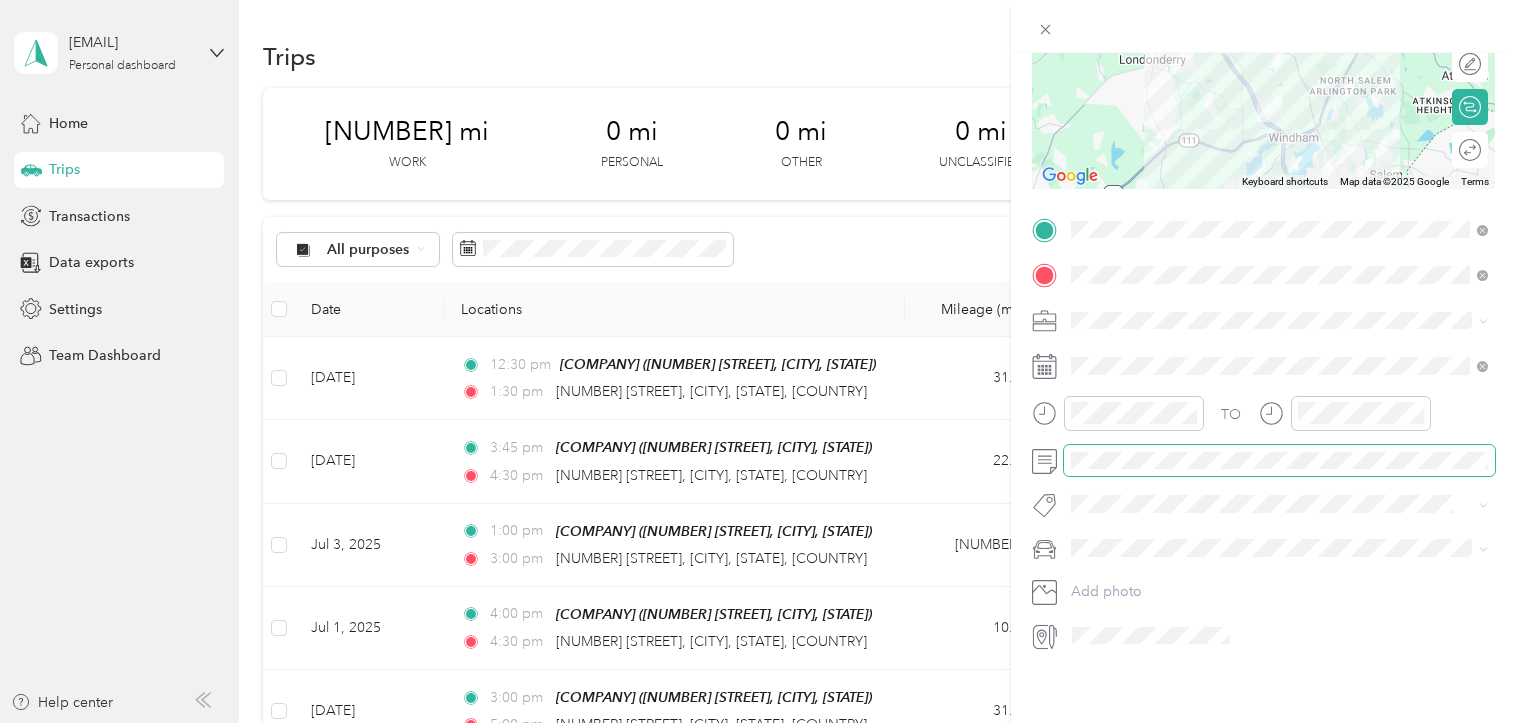 scroll, scrollTop: 263, scrollLeft: 0, axis: vertical 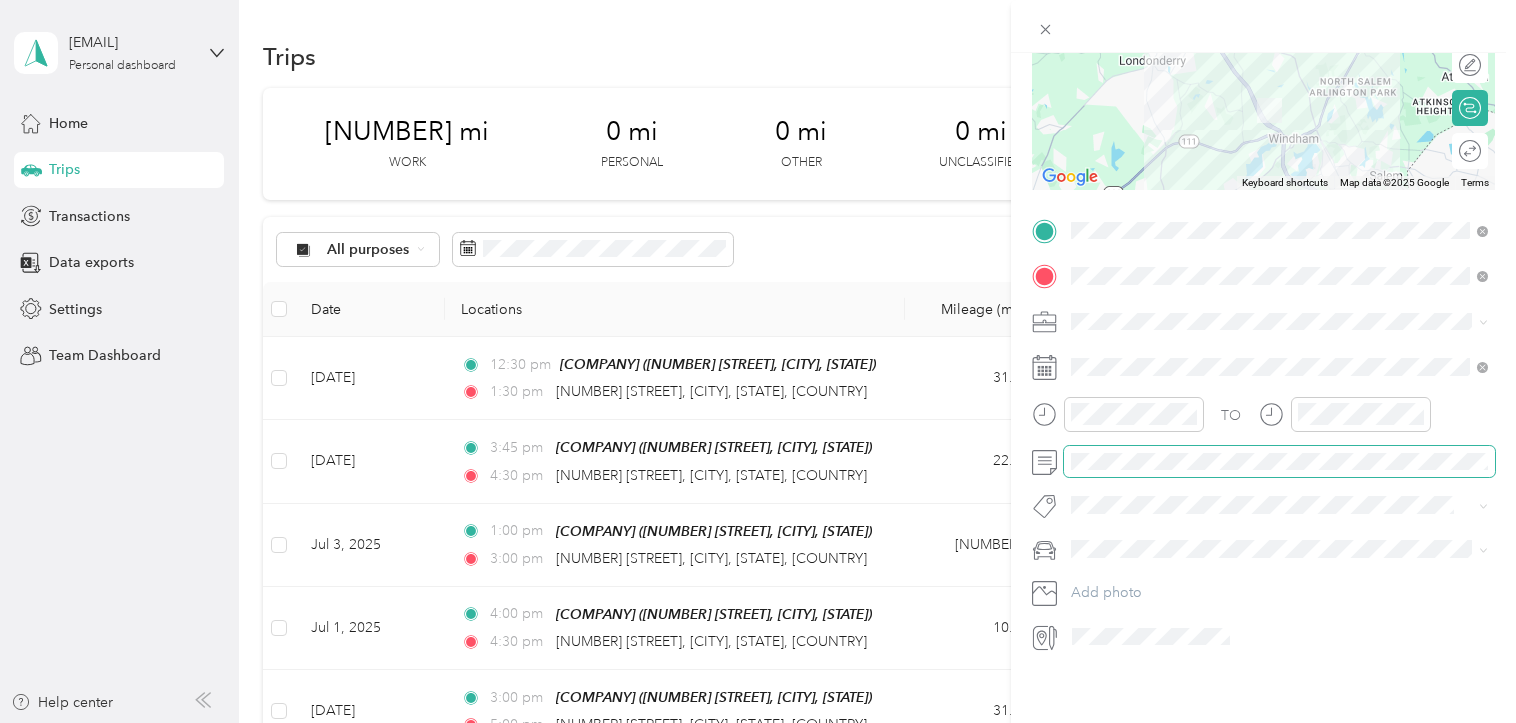 click at bounding box center [1279, 462] 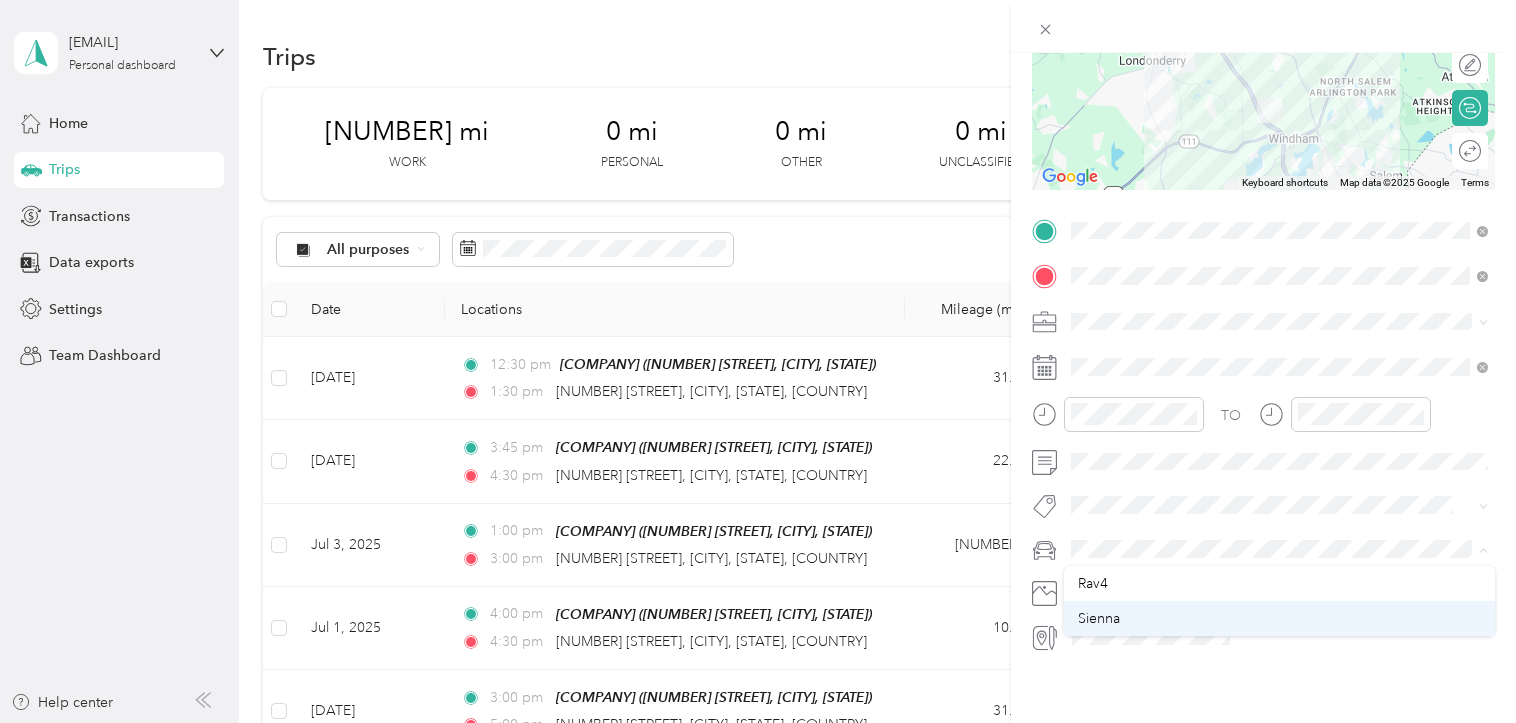click on "Sienna" at bounding box center (1279, 618) 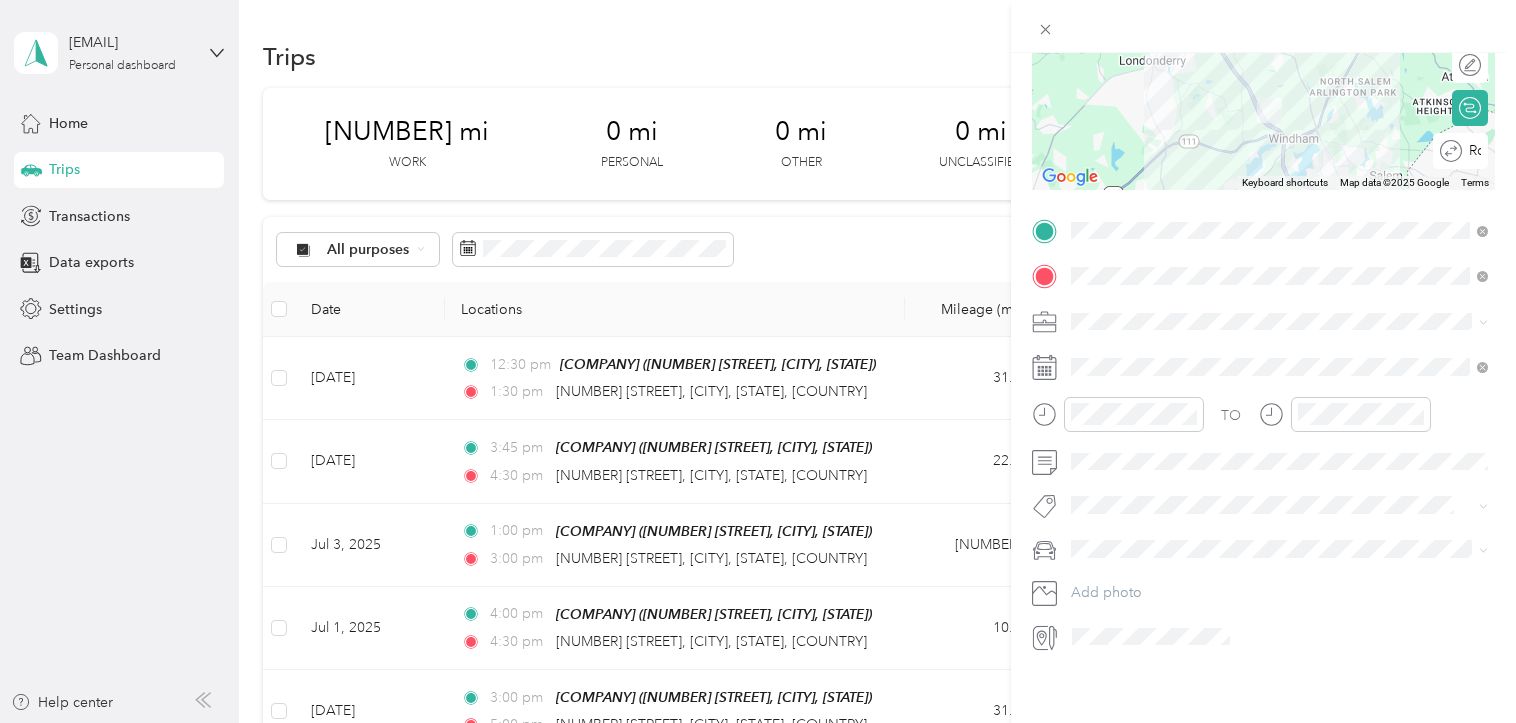 click on "Round trip" at bounding box center (1460, 151) 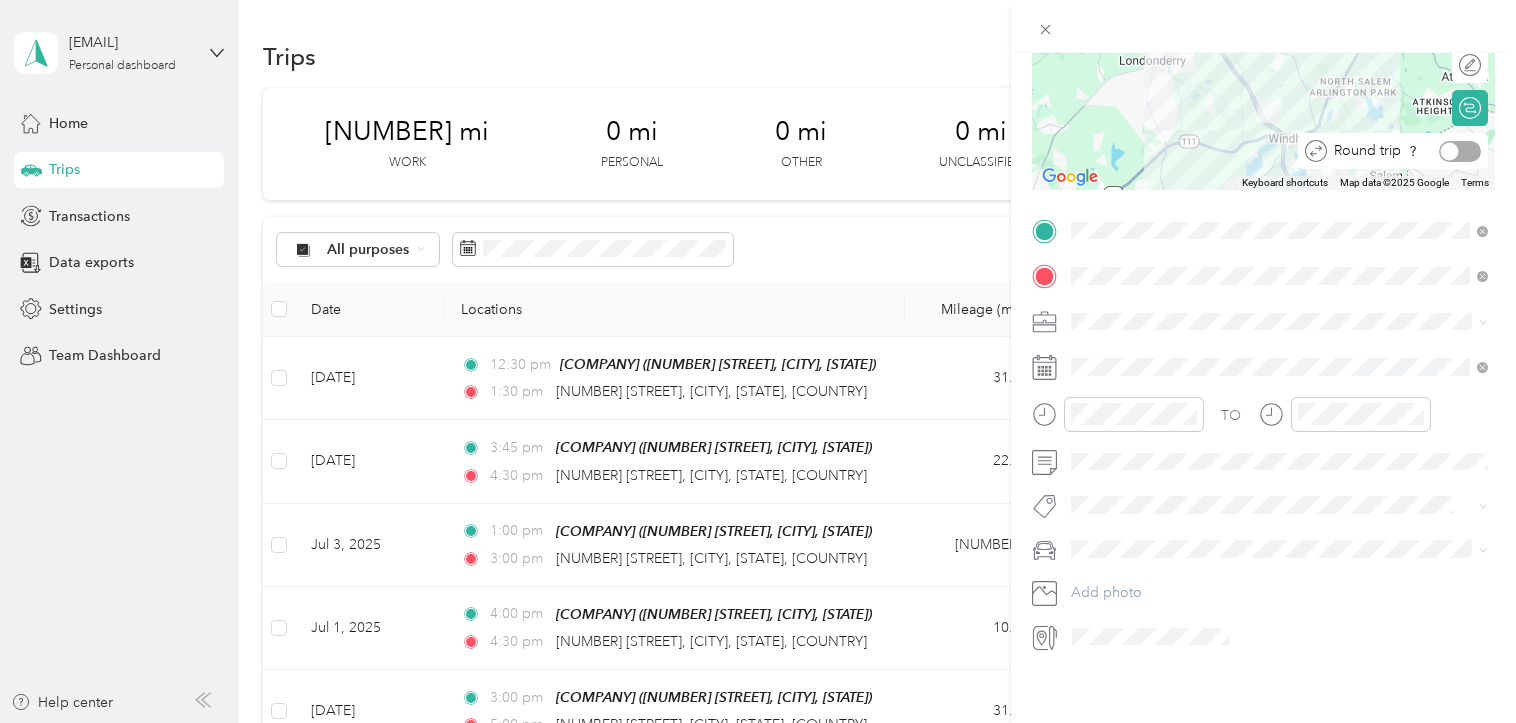 click at bounding box center (1460, 151) 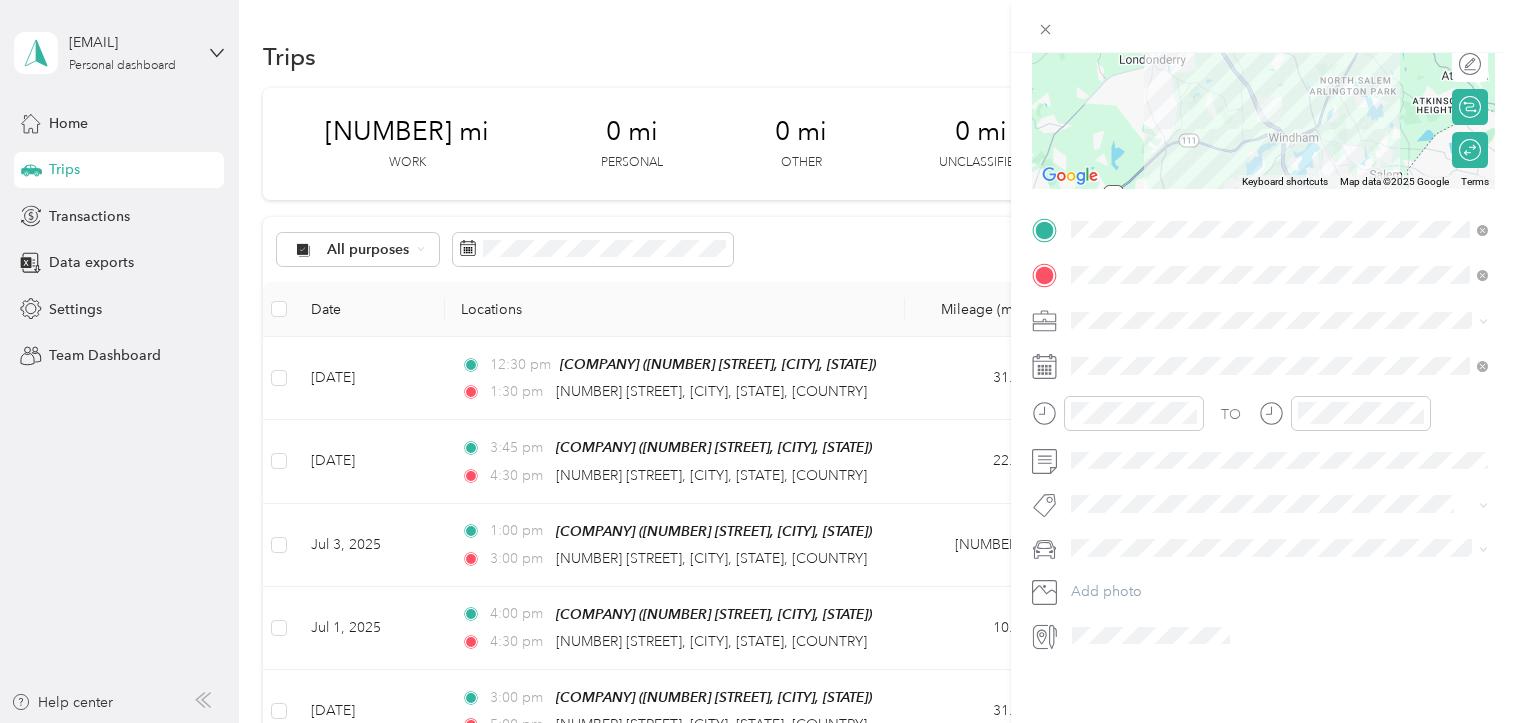 scroll, scrollTop: 0, scrollLeft: 0, axis: both 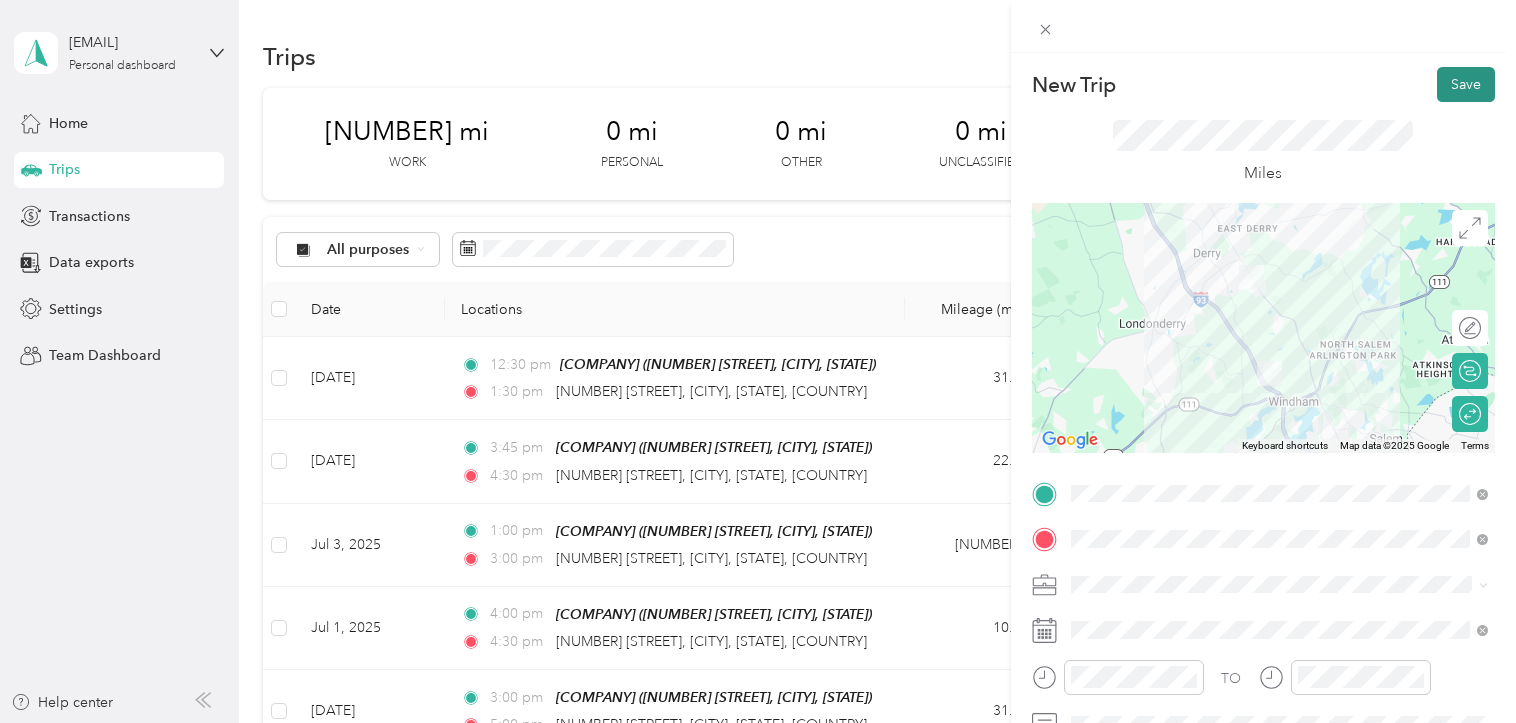 click on "Save" at bounding box center [1466, 84] 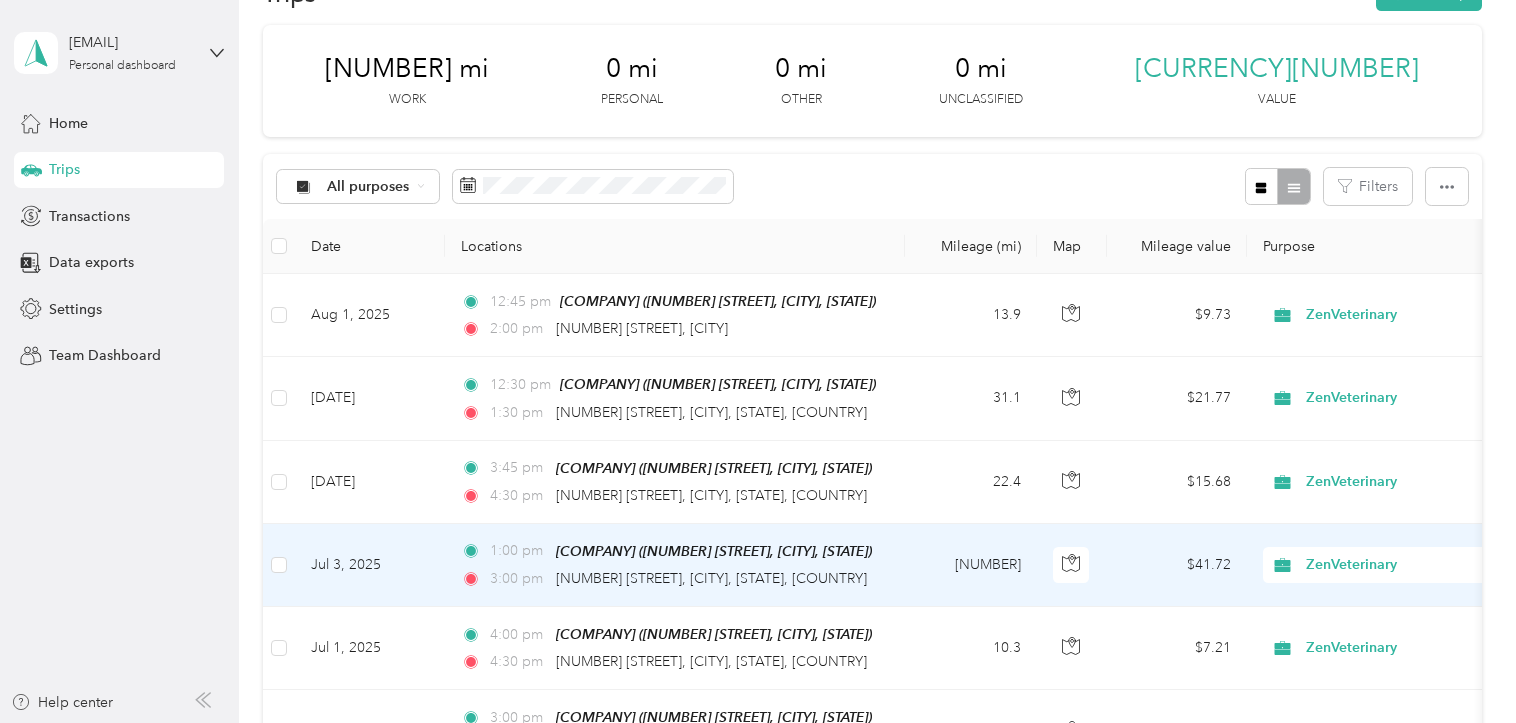 scroll, scrollTop: 64, scrollLeft: 0, axis: vertical 